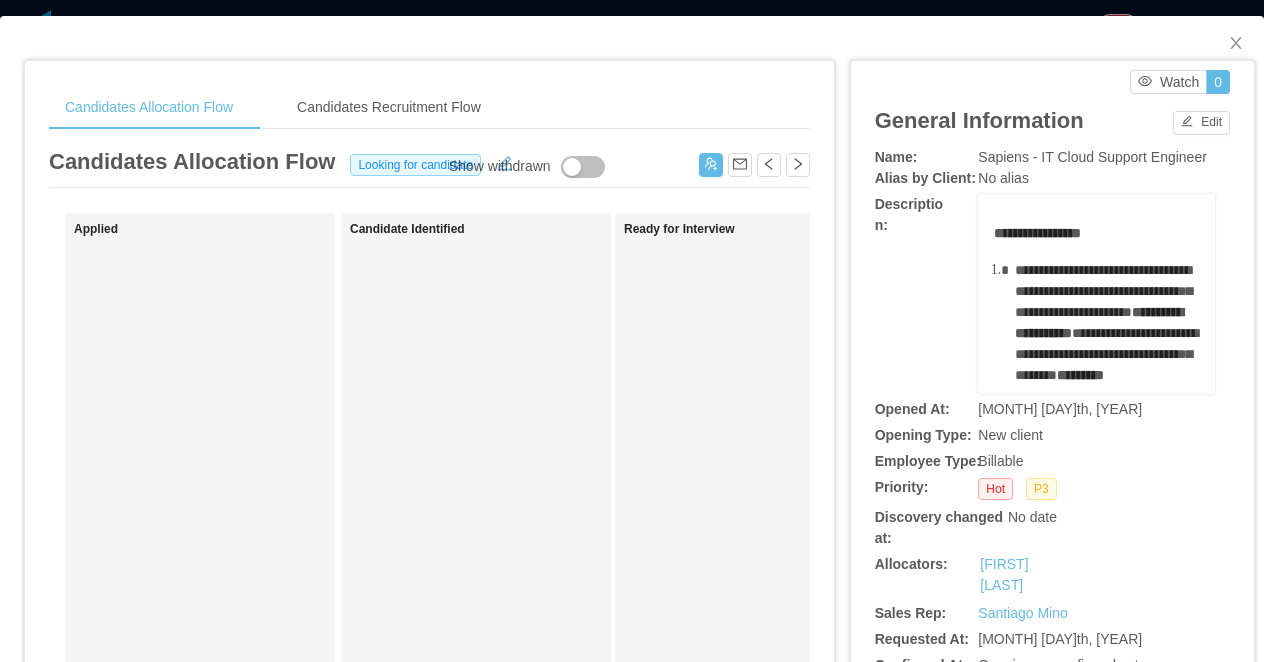 scroll, scrollTop: 0, scrollLeft: 0, axis: both 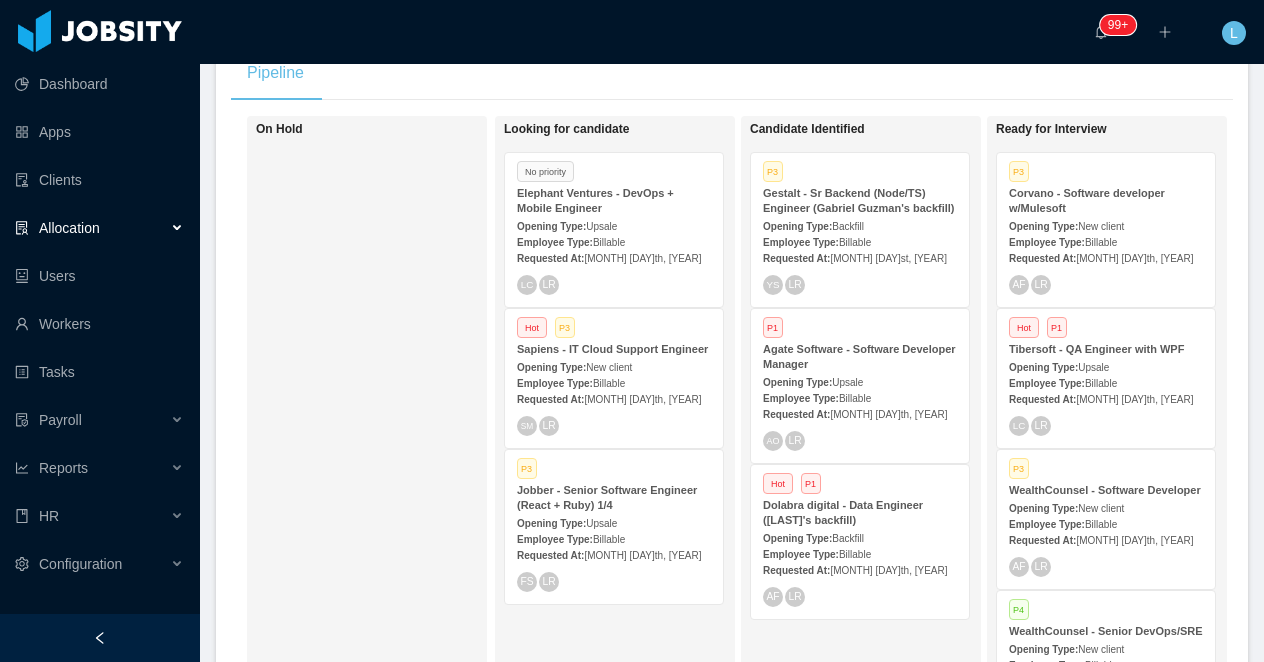 click on "Opening Type:   Upsale" at bounding box center [614, 225] 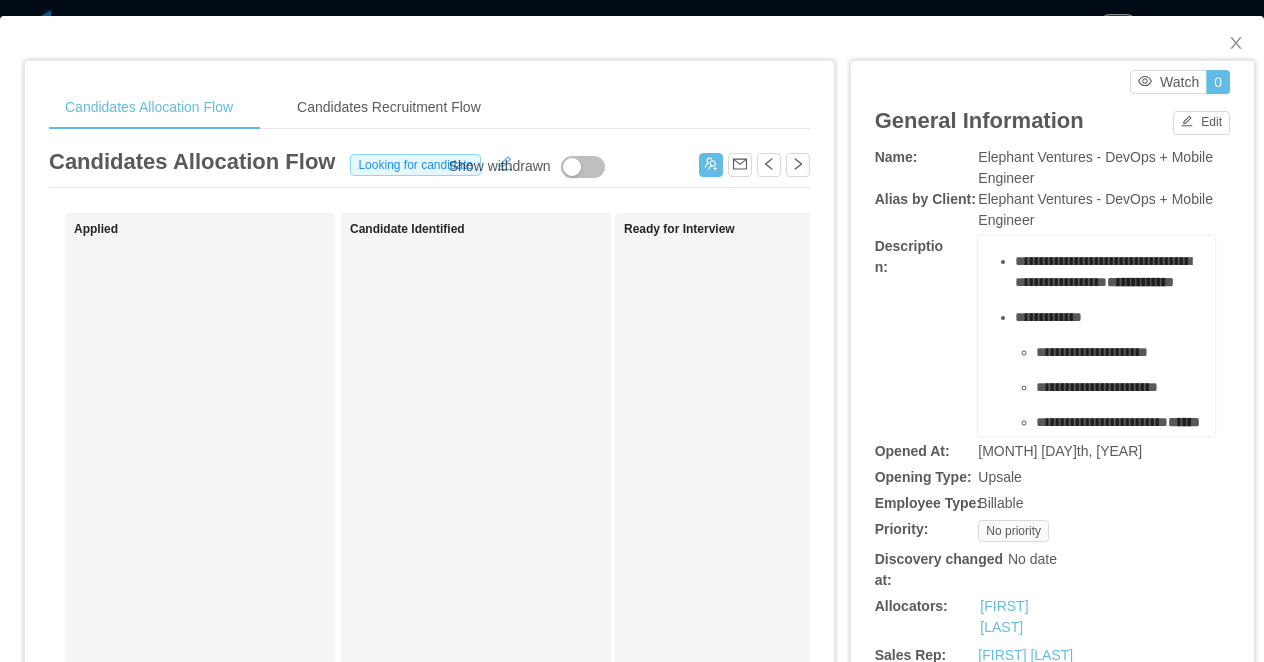 scroll, scrollTop: 370, scrollLeft: 0, axis: vertical 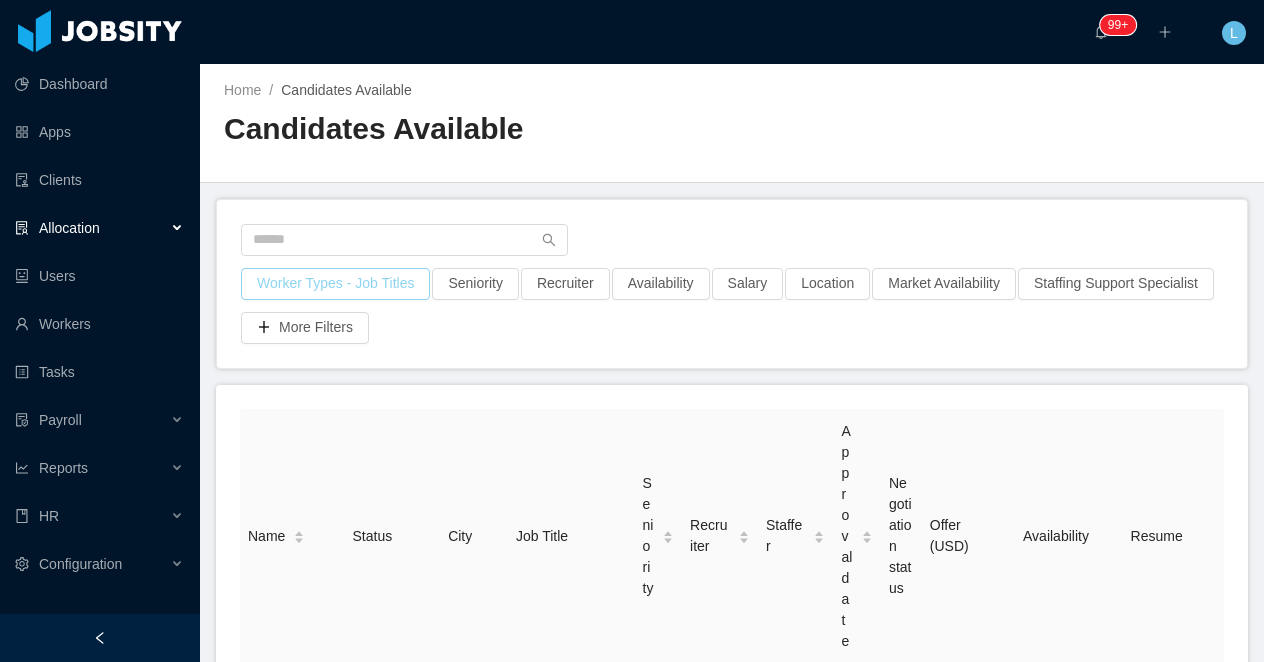 click on "Worker Types - Job Titles" at bounding box center [335, 284] 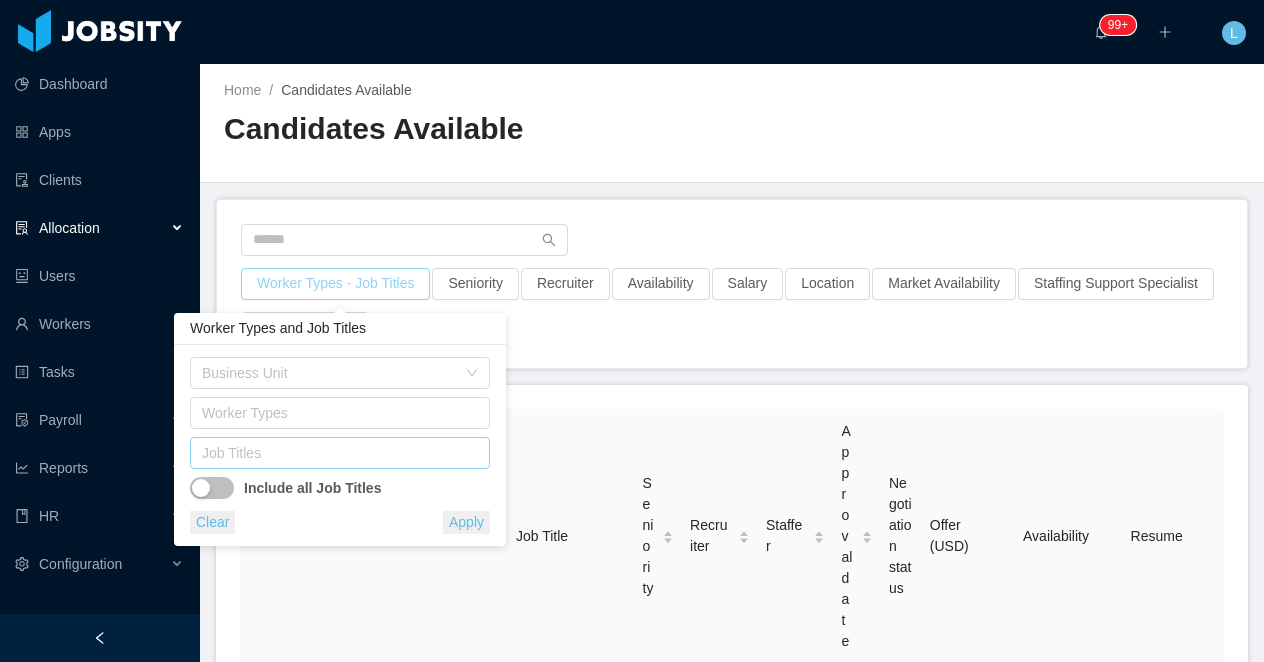 click on "Job Titles" at bounding box center (335, 453) 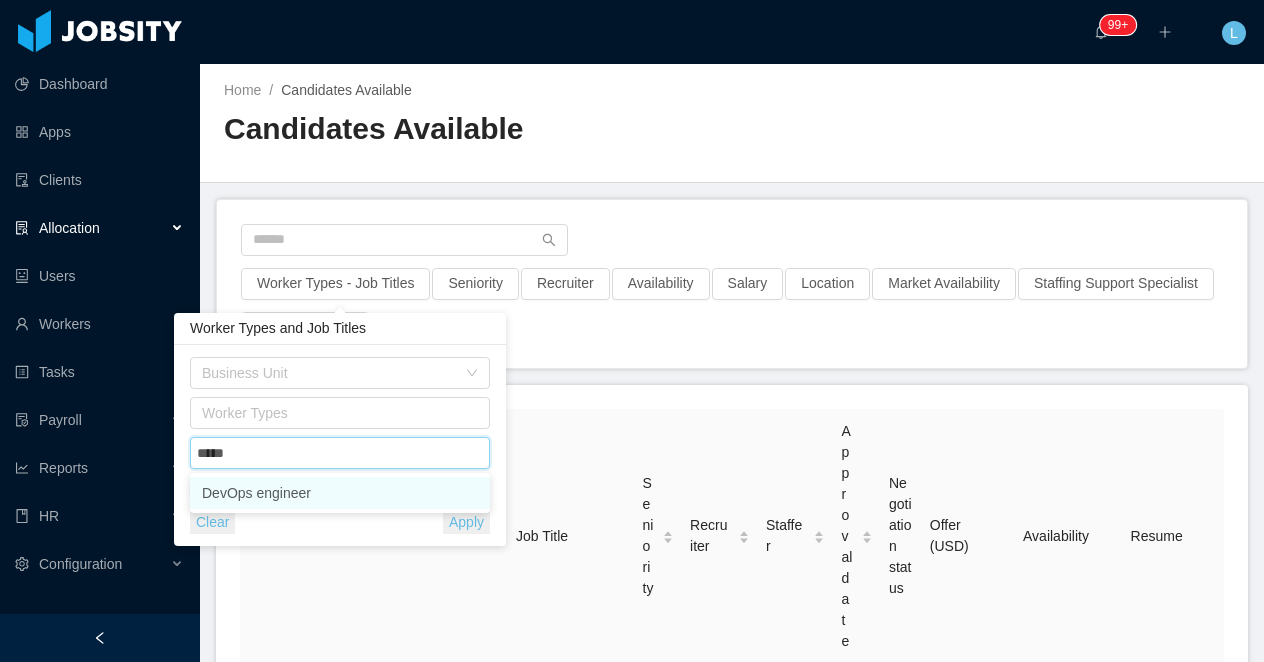 type on "******" 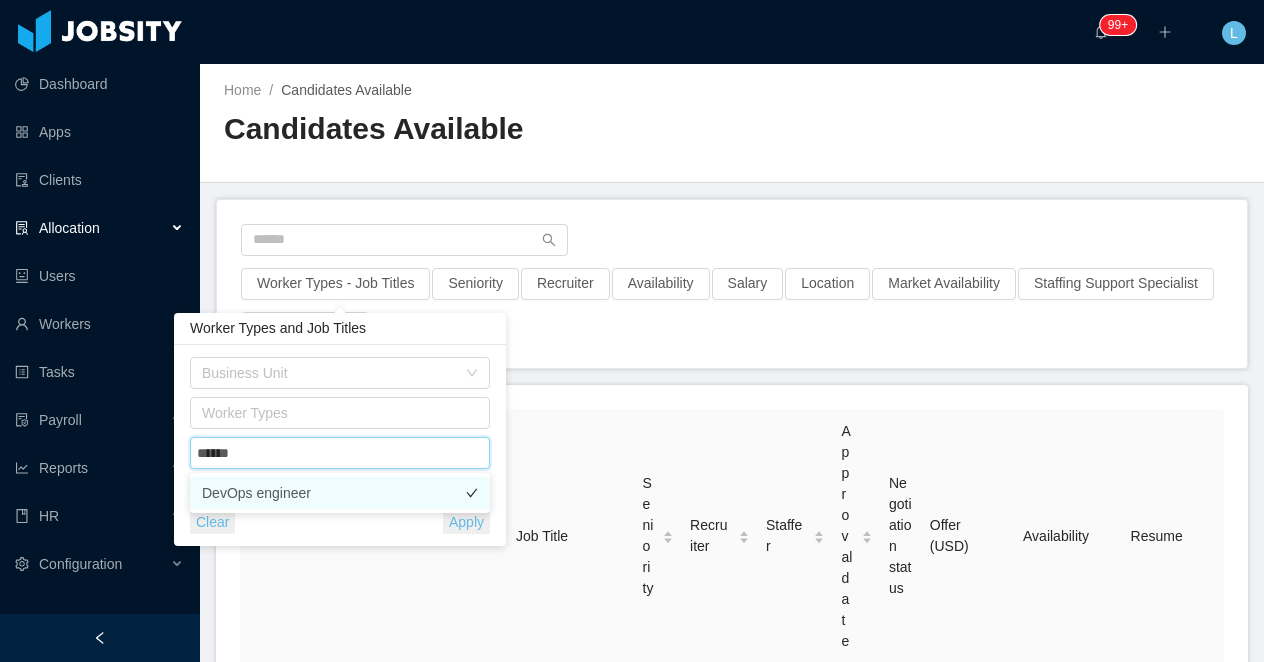 click on "DevOps engineer" at bounding box center (340, 493) 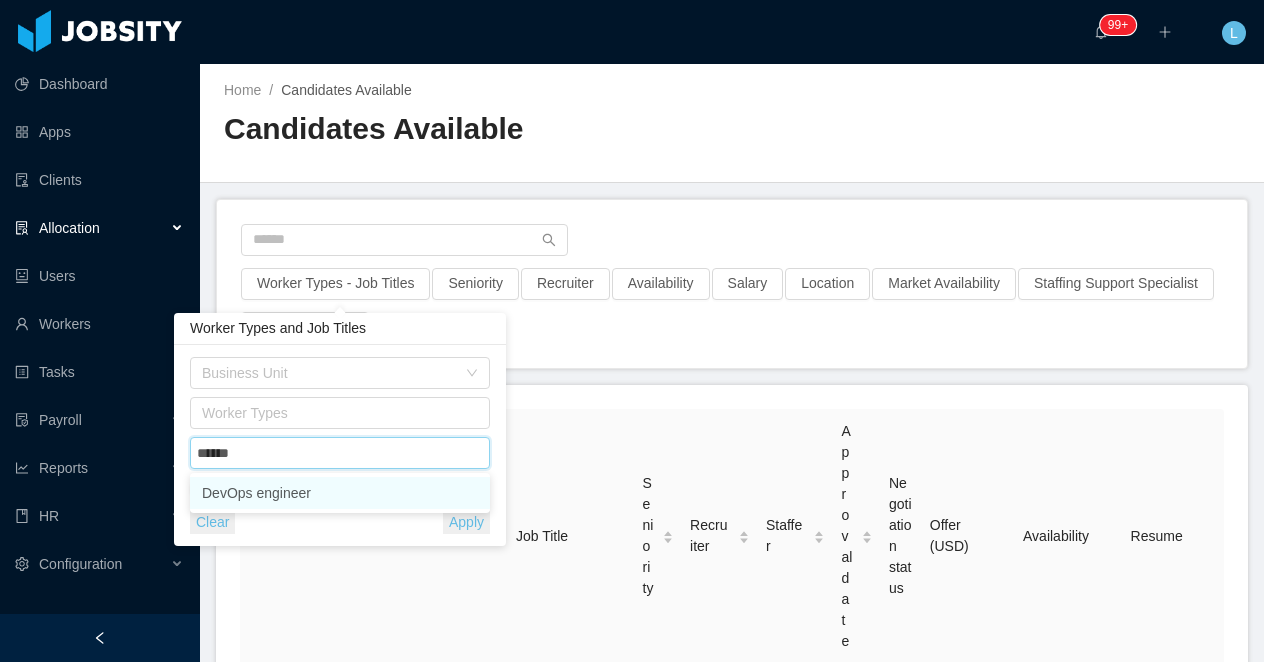 type 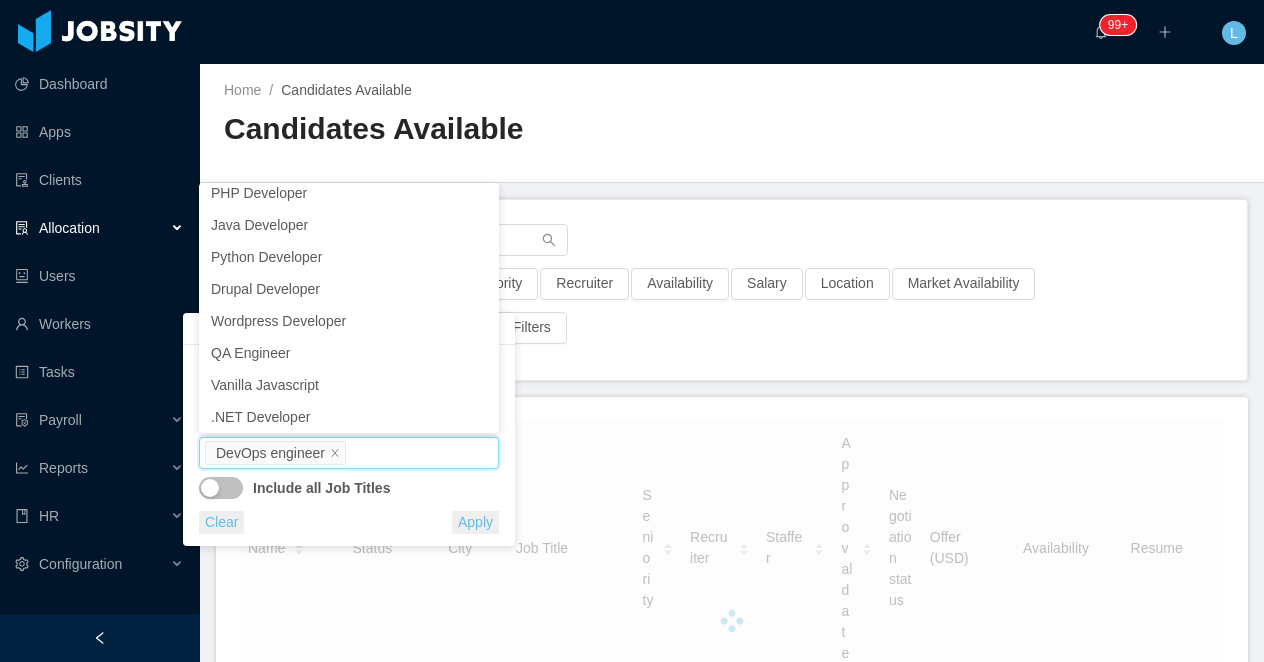 click on "Worker Types - Job Titles · 1 Seniority Recruiter Availability Salary Location Market Availability Staffing Support Specialist More Filters" at bounding box center [732, 290] 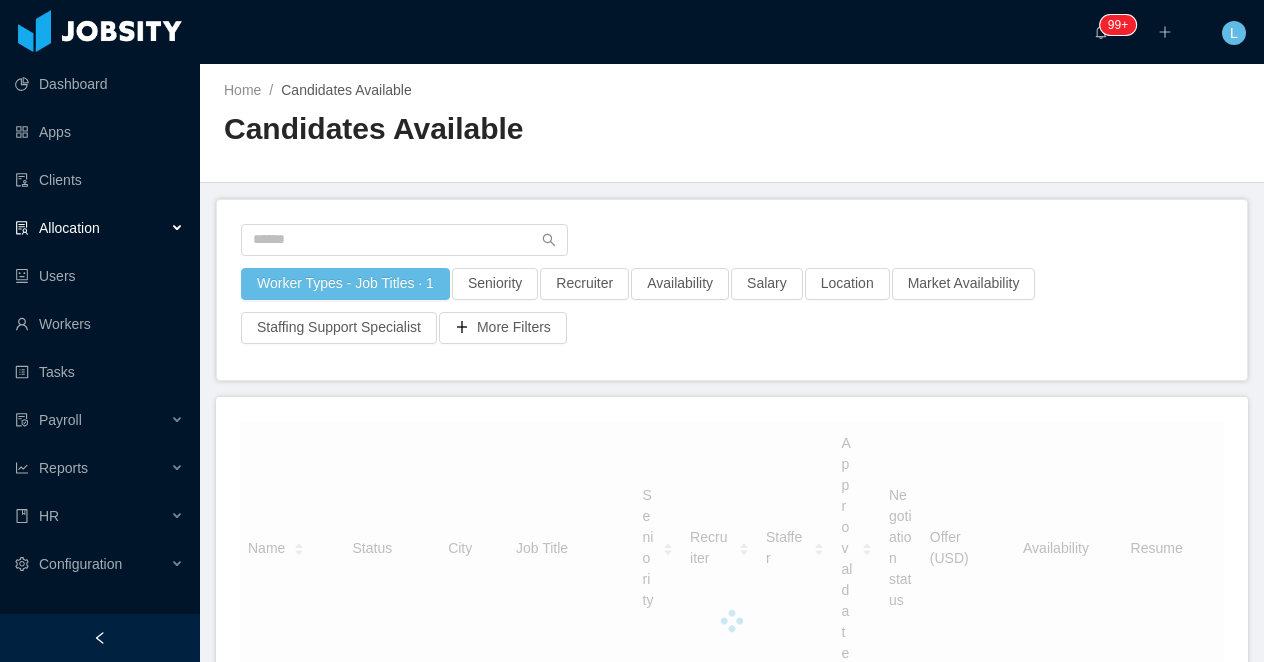 scroll, scrollTop: 4, scrollLeft: 0, axis: vertical 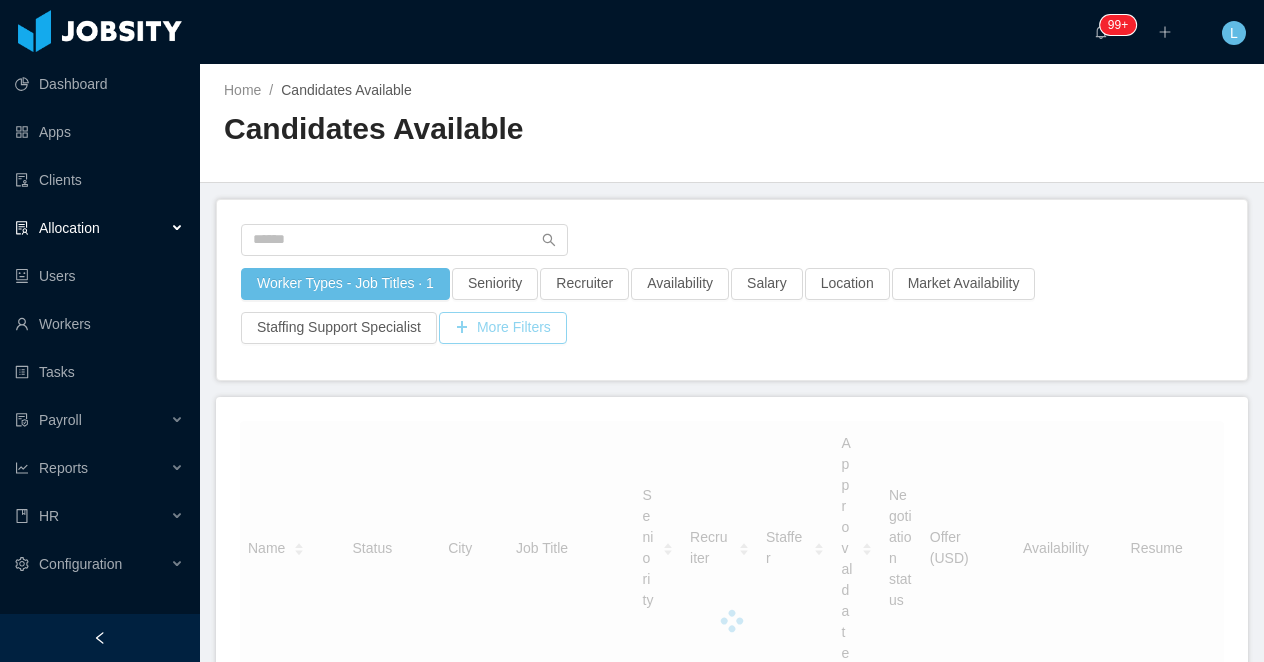 click on "More Filters" at bounding box center (503, 328) 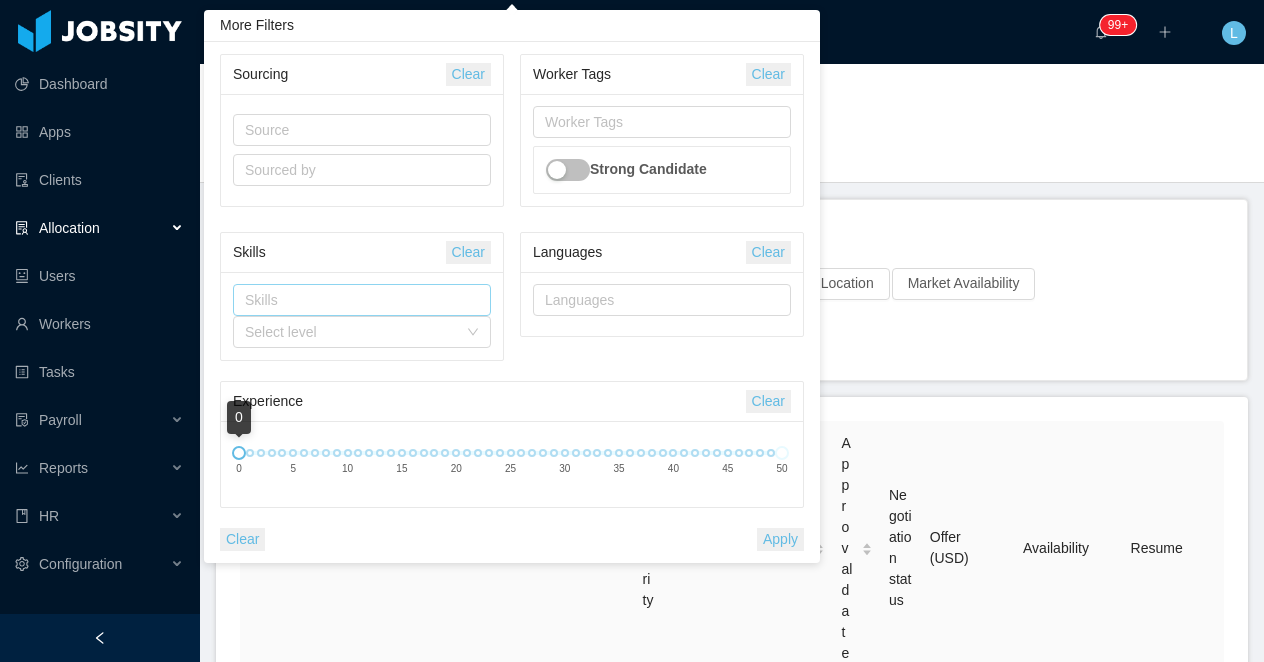 click on "Skills" at bounding box center (357, 300) 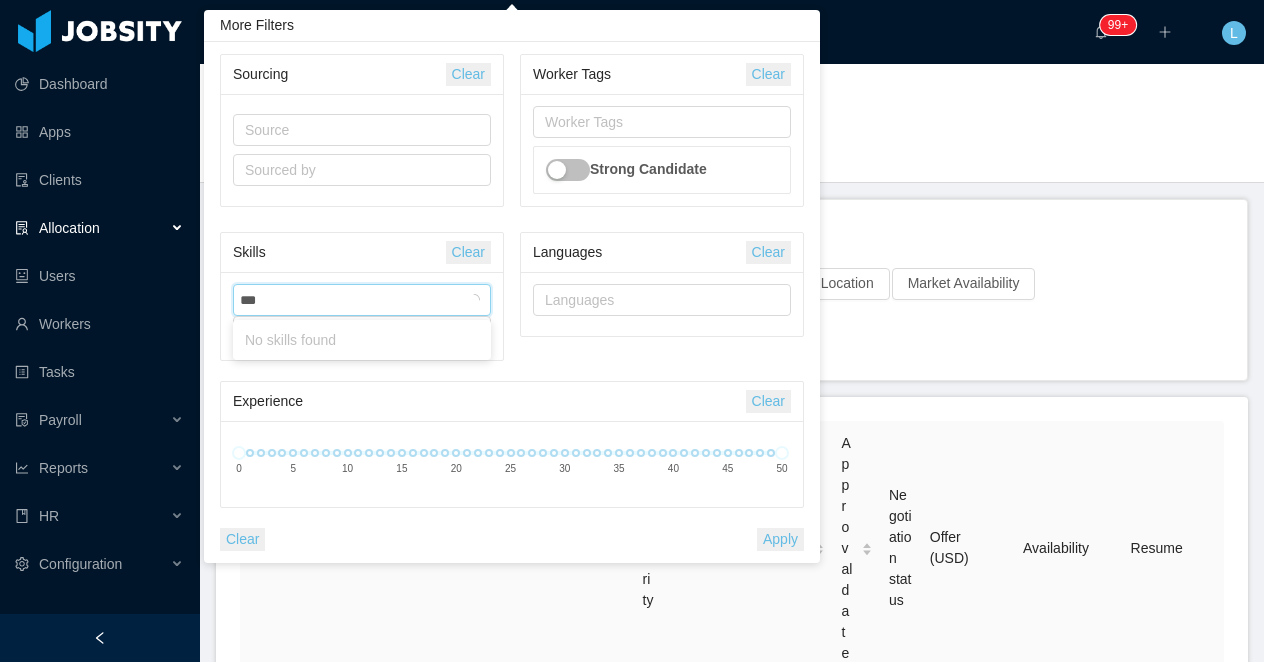 type on "****" 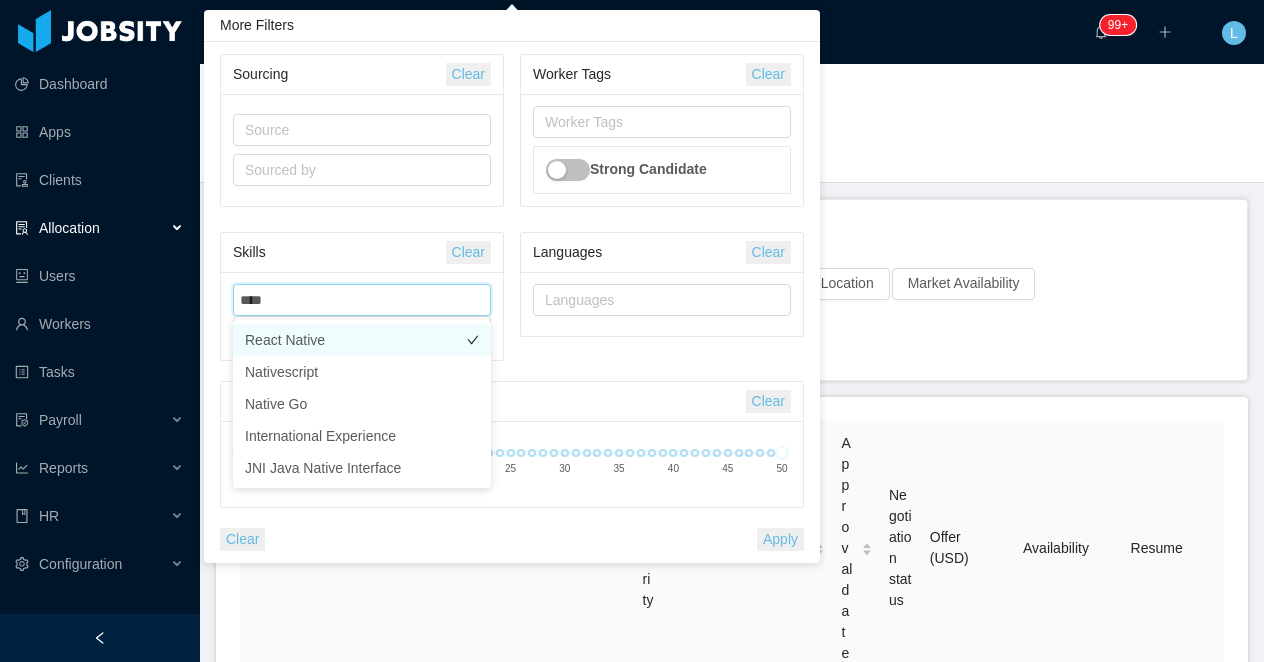 click on "React Native" at bounding box center [362, 340] 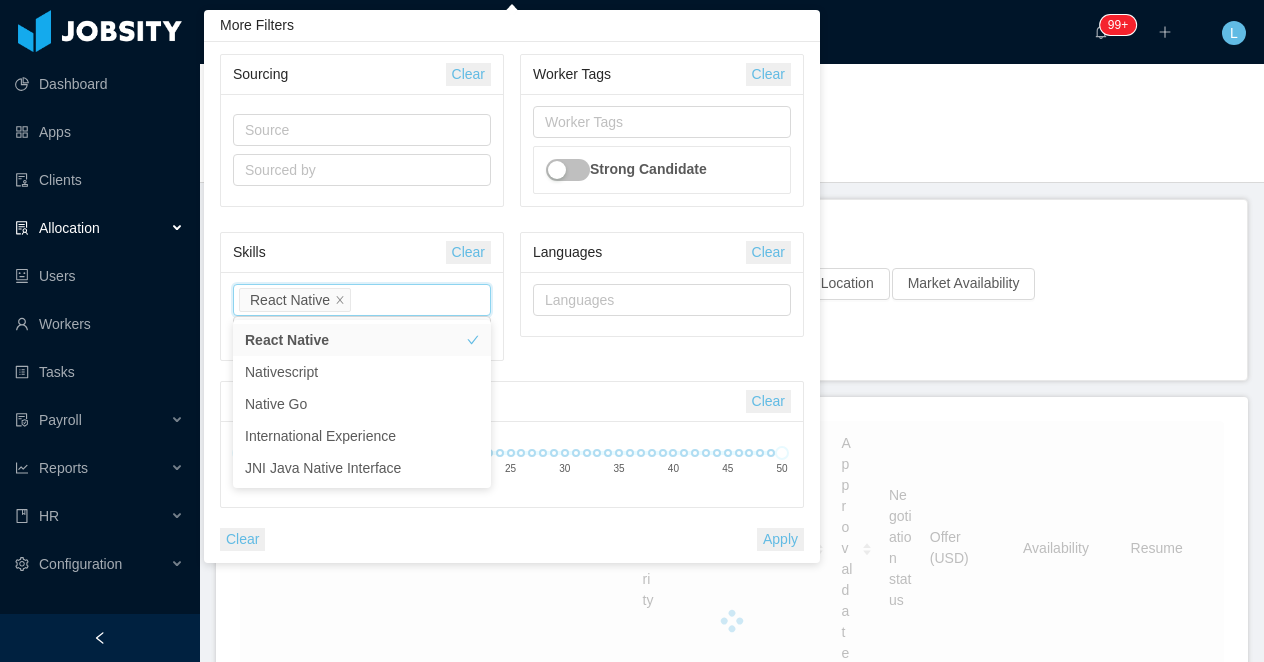 click on "Apply" at bounding box center (780, 539) 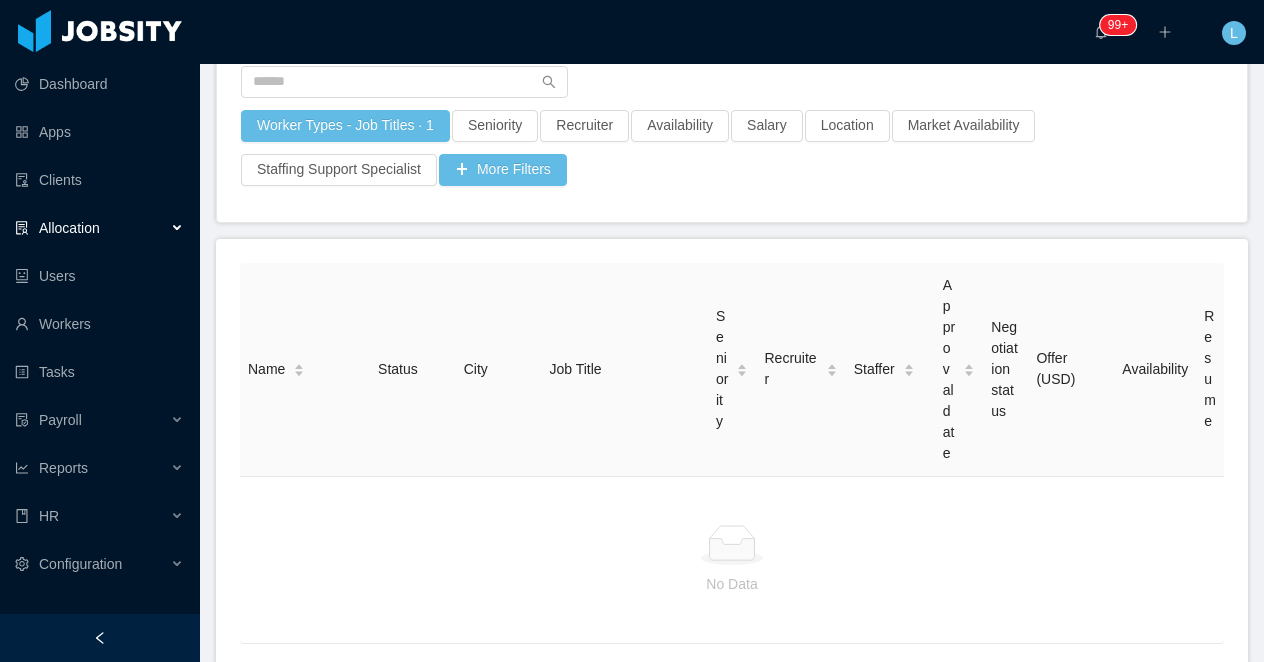 scroll, scrollTop: 0, scrollLeft: 0, axis: both 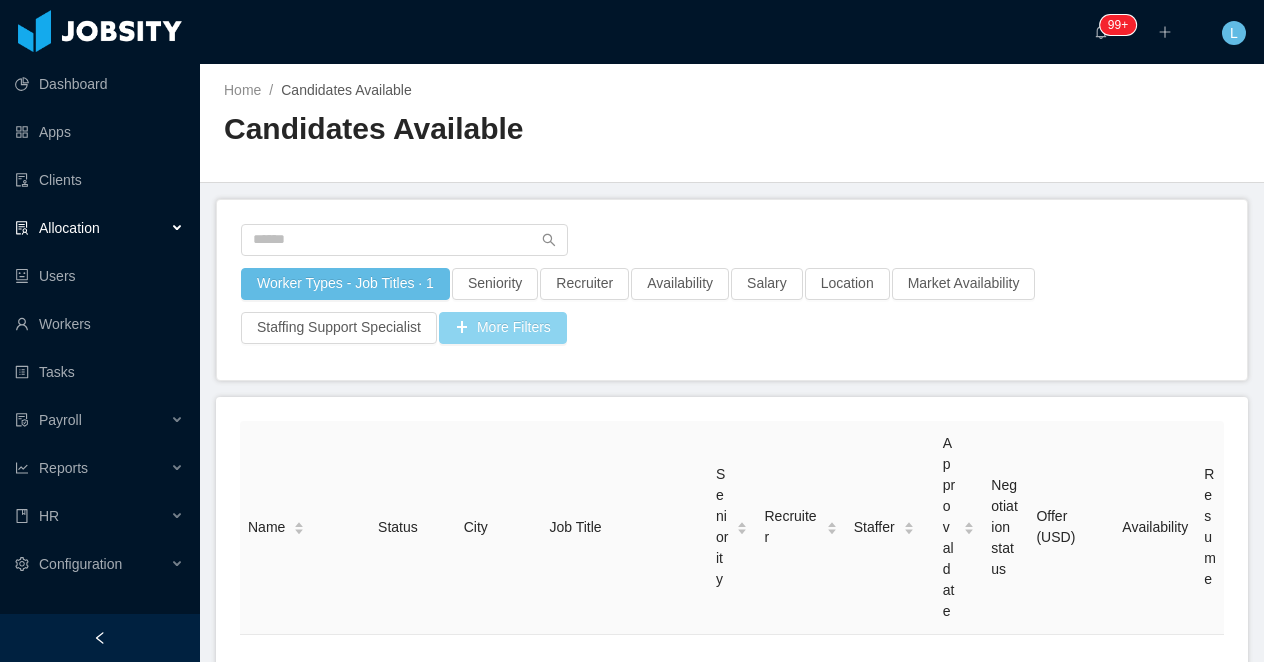 click on "More Filters" at bounding box center (503, 328) 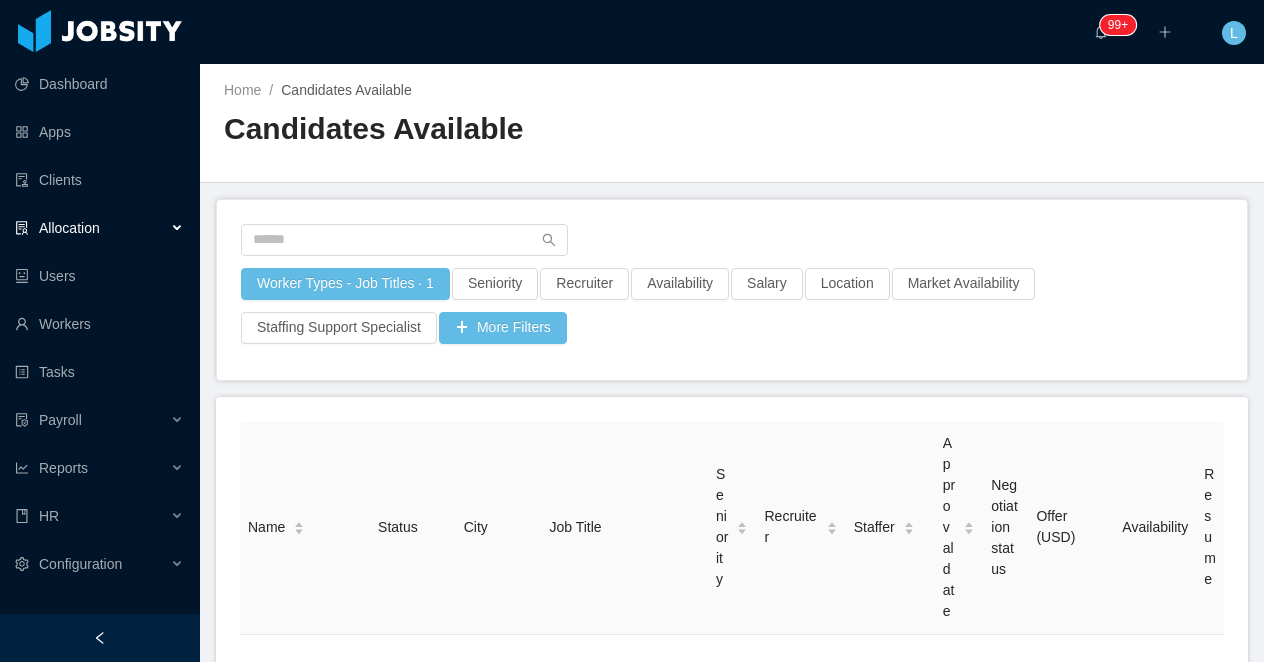 click on "Home / Candidates Available / Candidates Available" at bounding box center [732, 123] 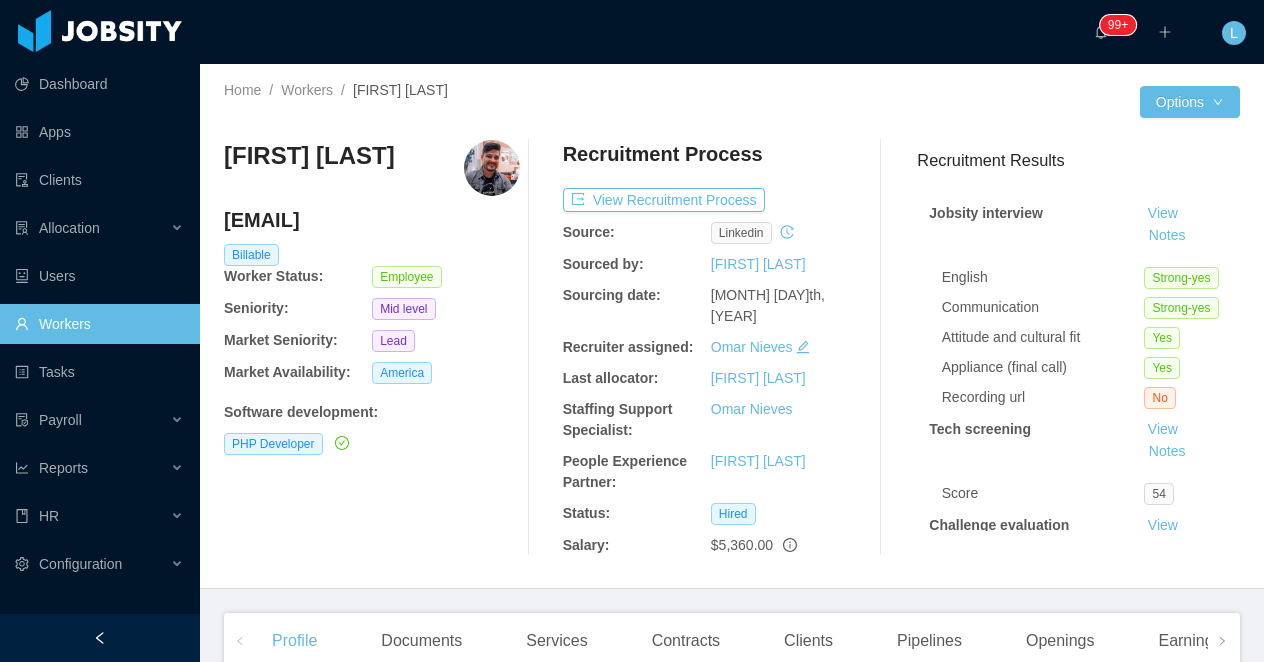 scroll, scrollTop: 0, scrollLeft: 0, axis: both 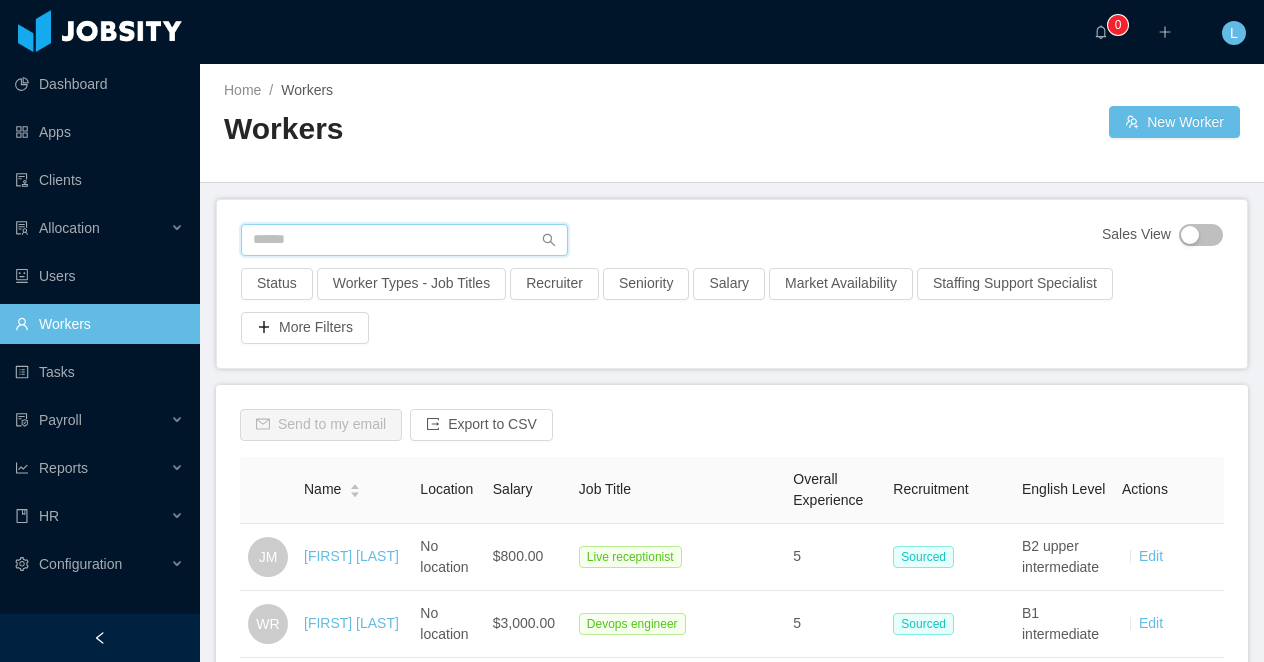 click at bounding box center [404, 240] 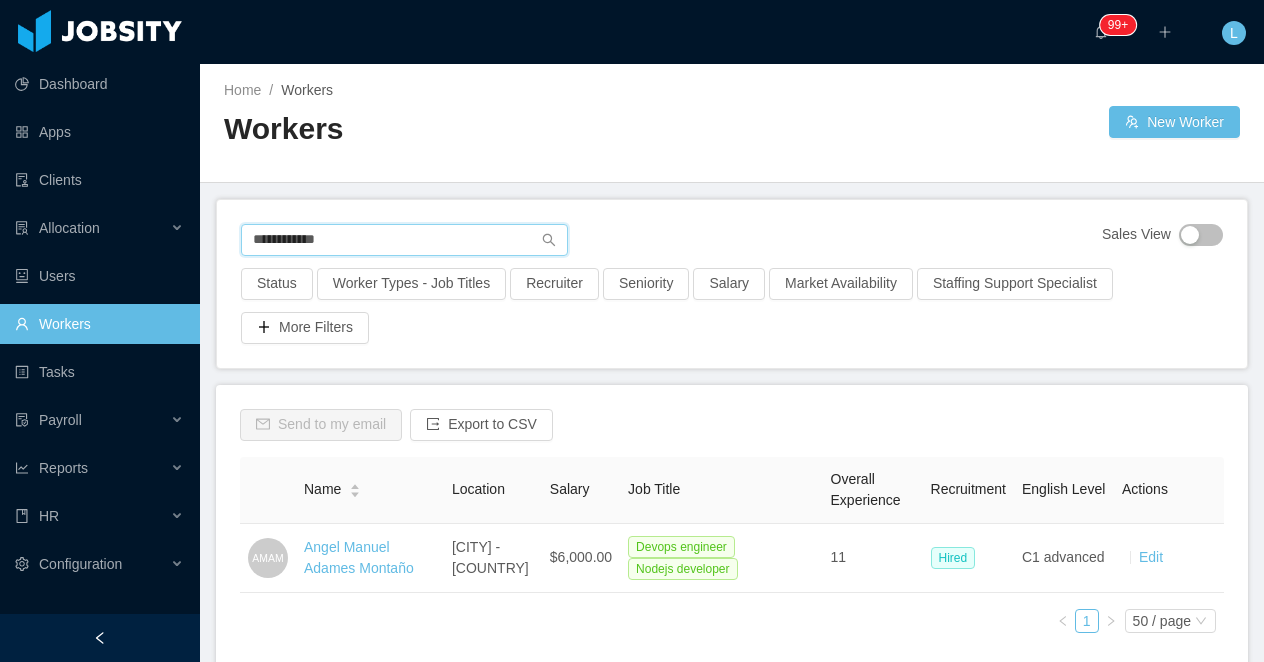 scroll, scrollTop: 114, scrollLeft: 0, axis: vertical 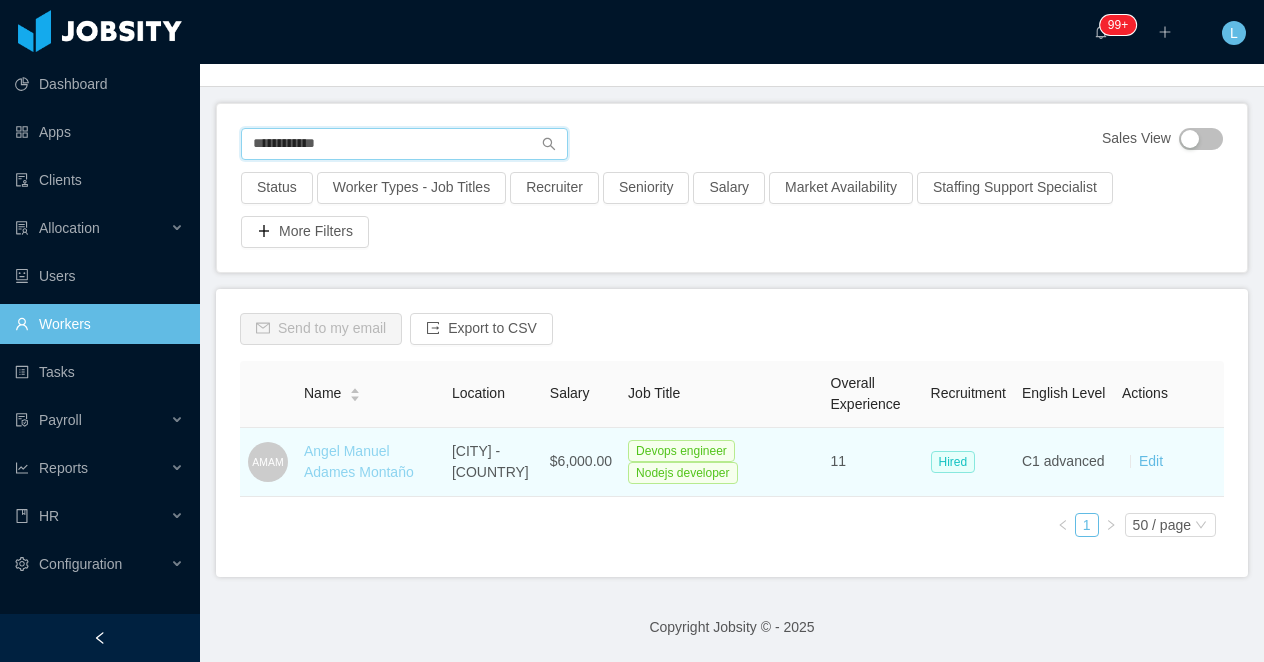 type on "**********" 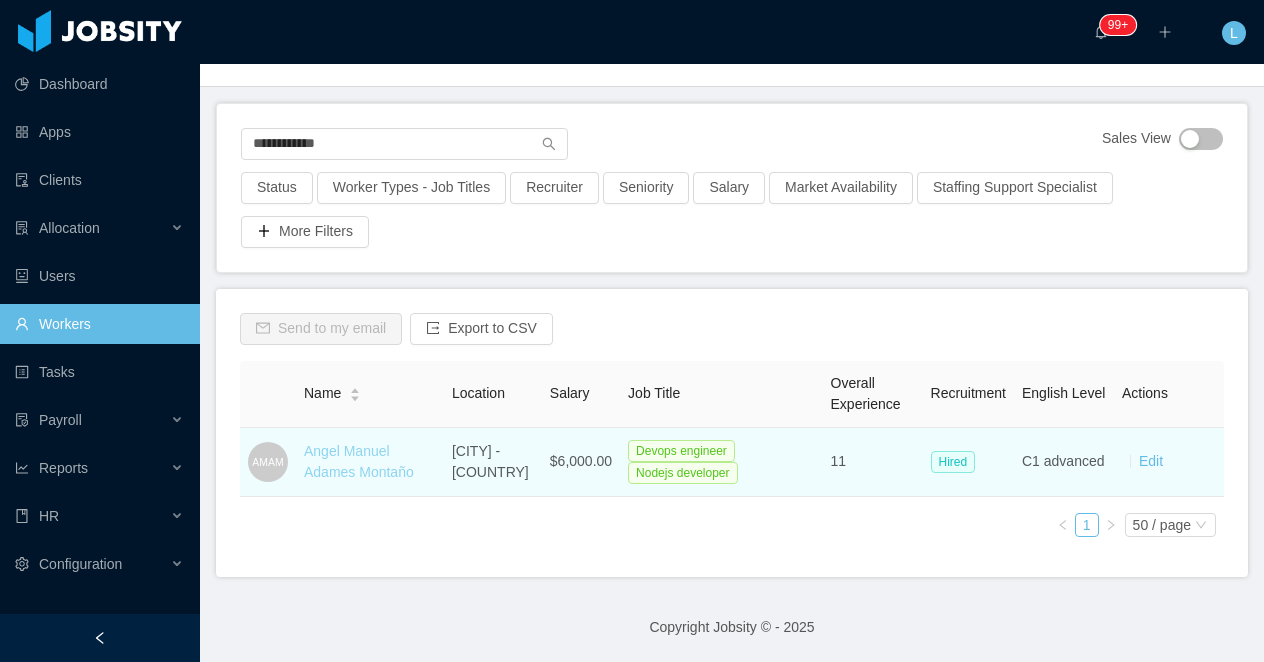 click on "Angel Manuel Adames Montaño" at bounding box center [359, 461] 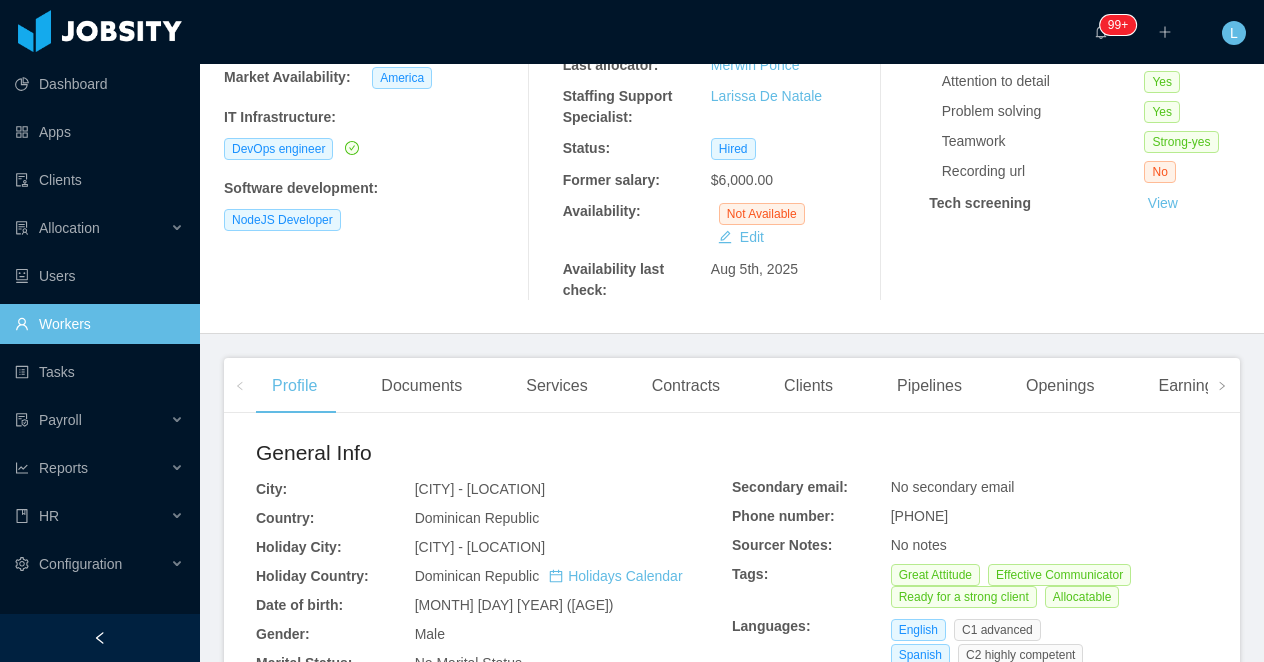 scroll, scrollTop: 378, scrollLeft: 0, axis: vertical 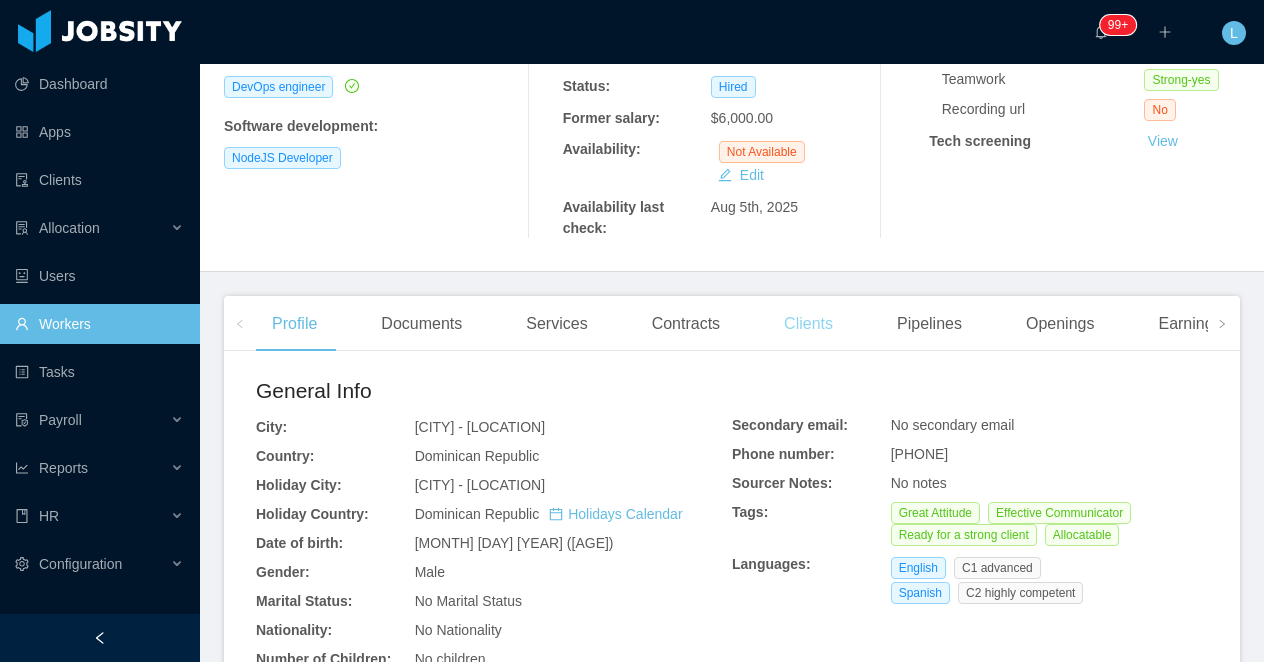 click on "Clients" at bounding box center (808, 324) 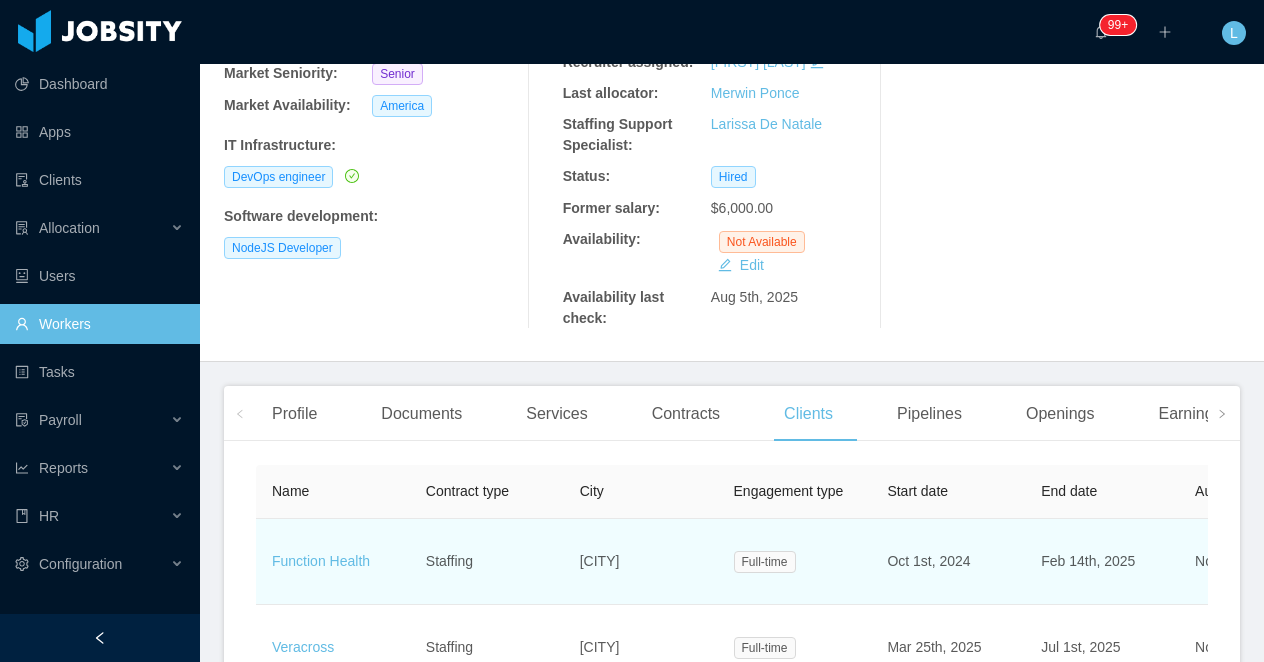 scroll, scrollTop: 366, scrollLeft: 0, axis: vertical 